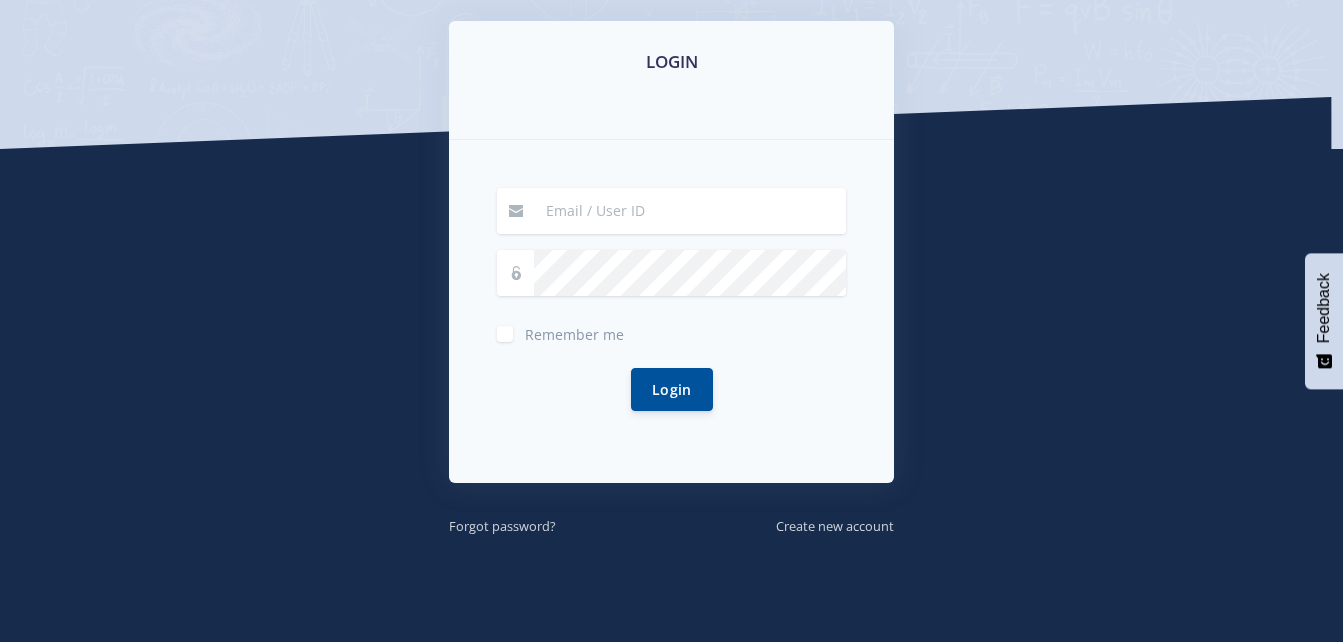 scroll, scrollTop: 396, scrollLeft: 0, axis: vertical 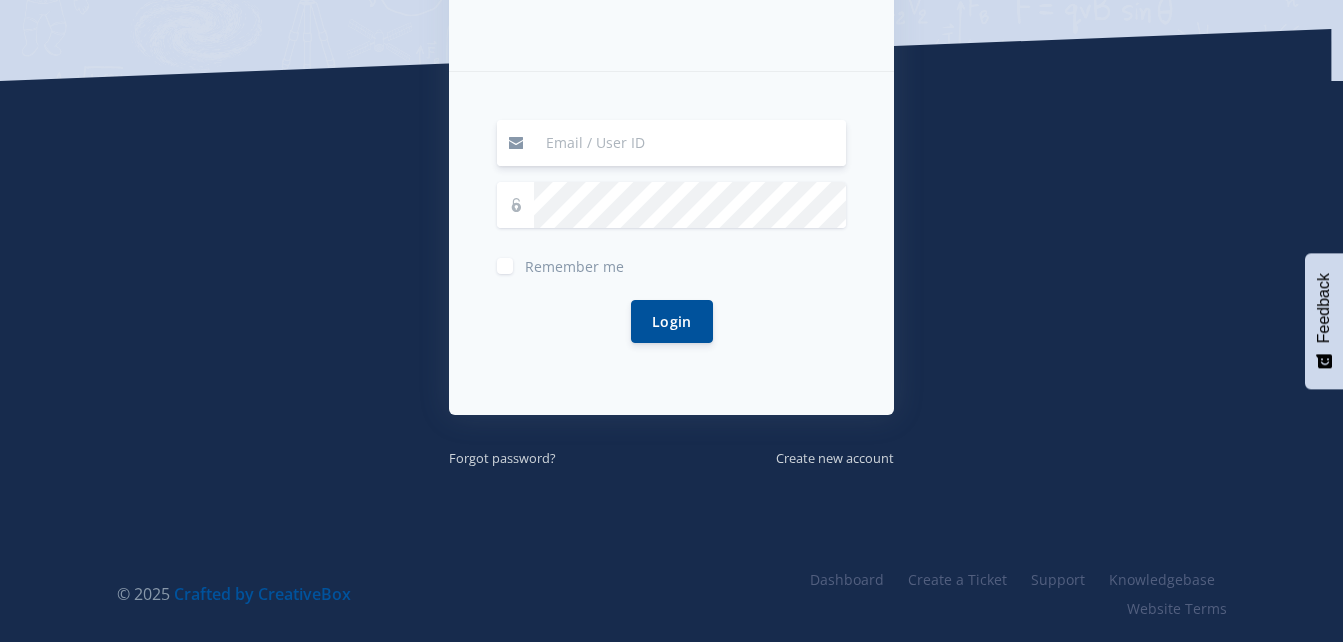 click at bounding box center [690, 143] 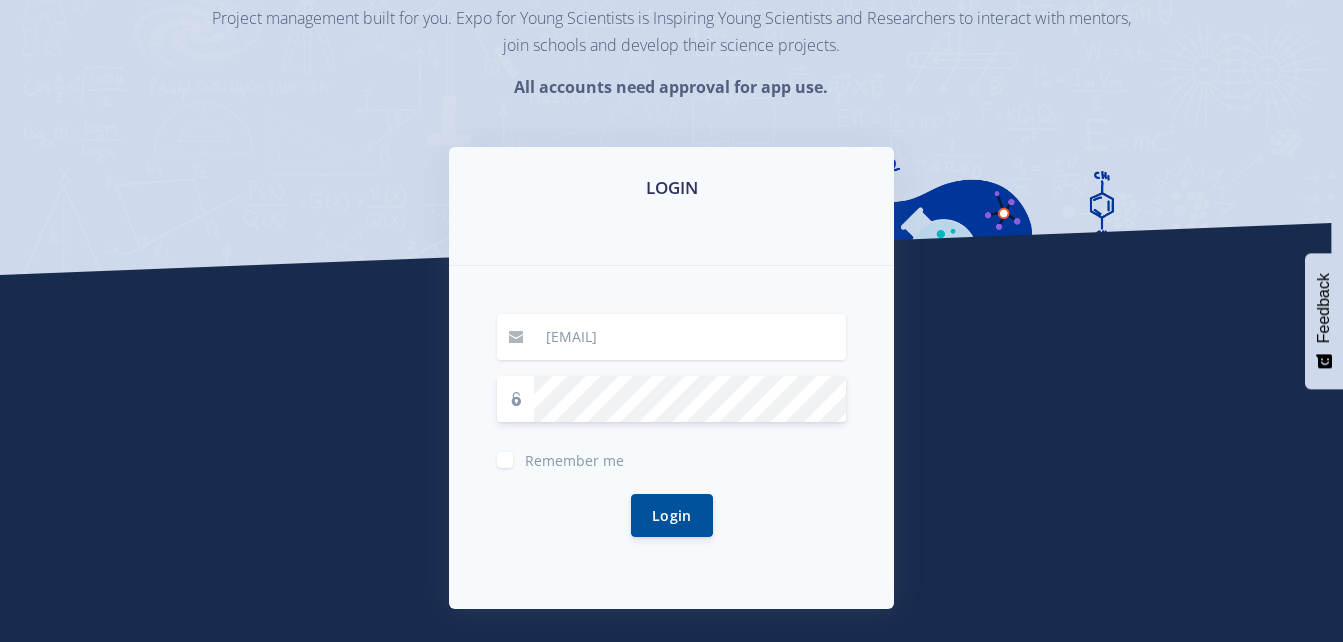 scroll, scrollTop: 396, scrollLeft: 0, axis: vertical 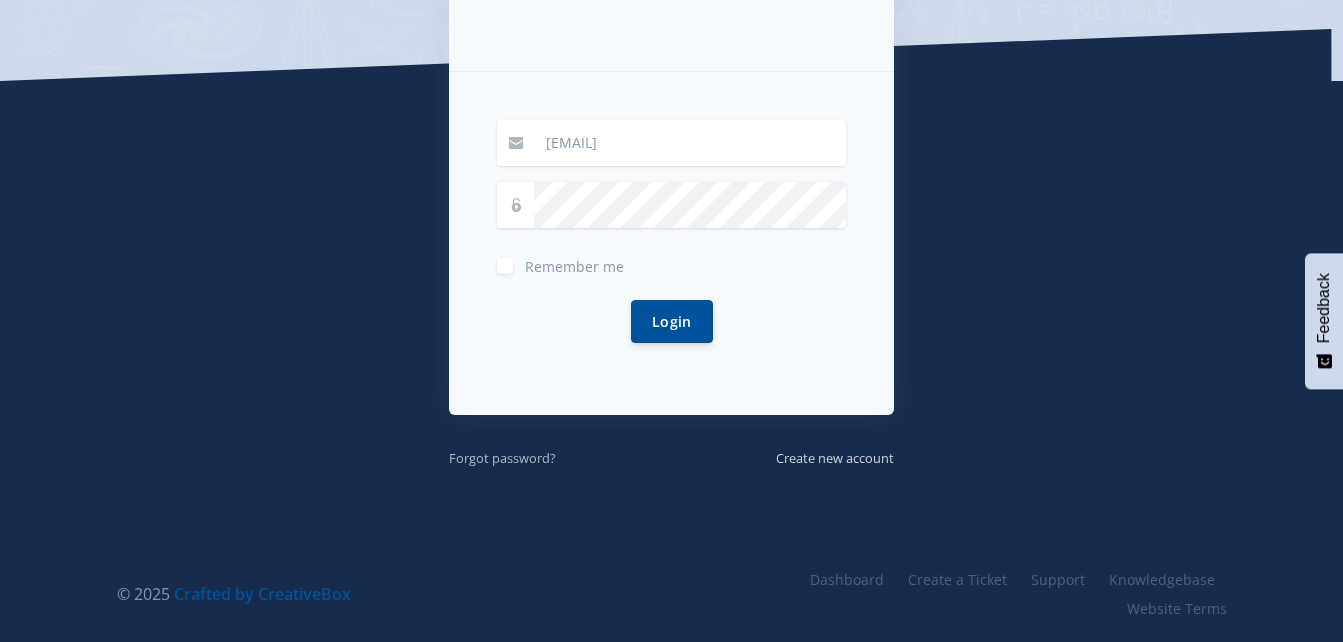 click on "Forgot password?" at bounding box center [502, 458] 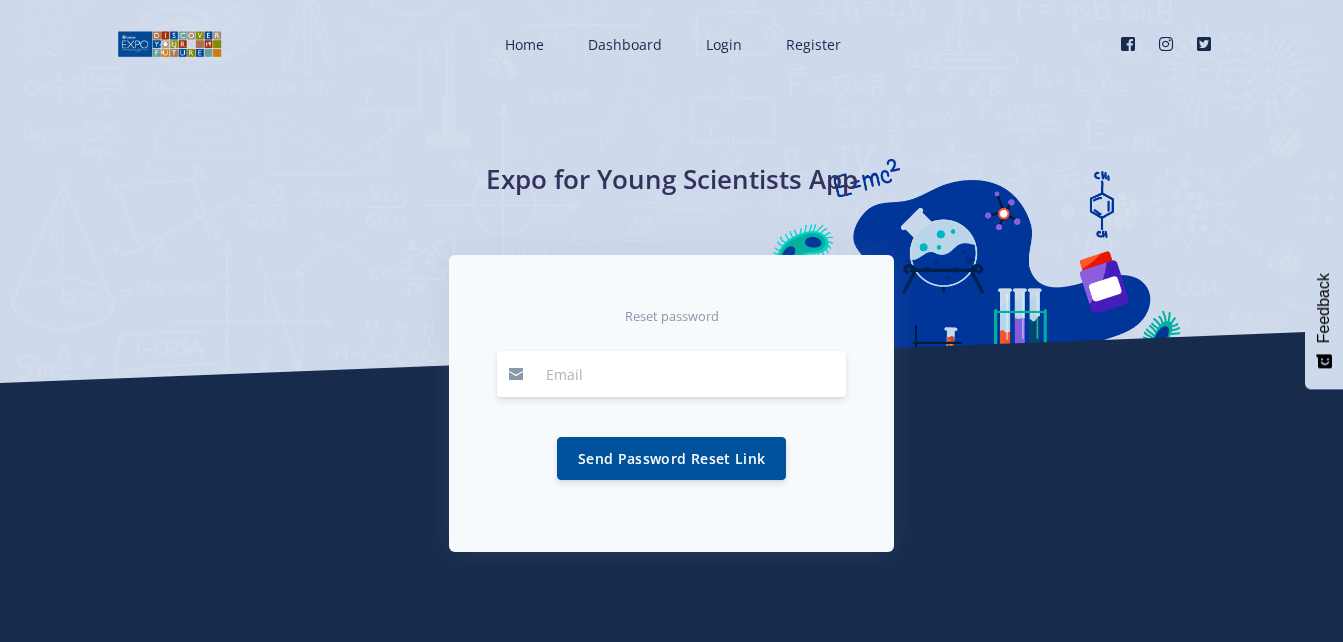 scroll, scrollTop: 0, scrollLeft: 0, axis: both 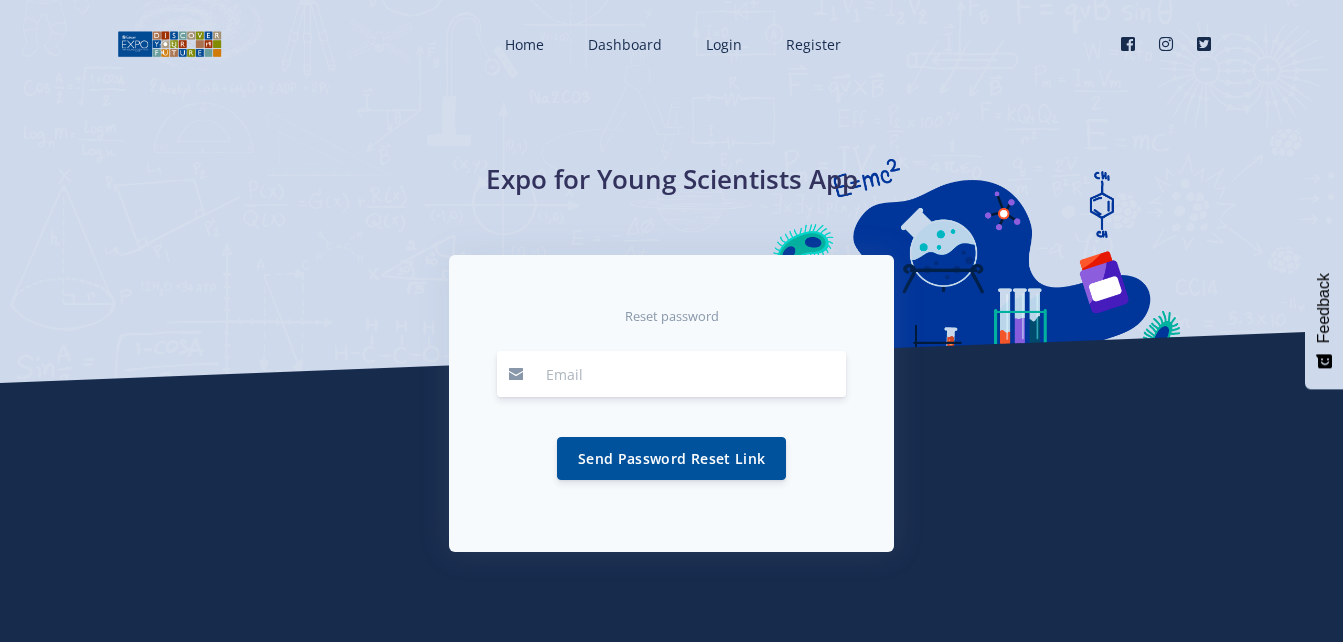 type on "[EMAIL]" 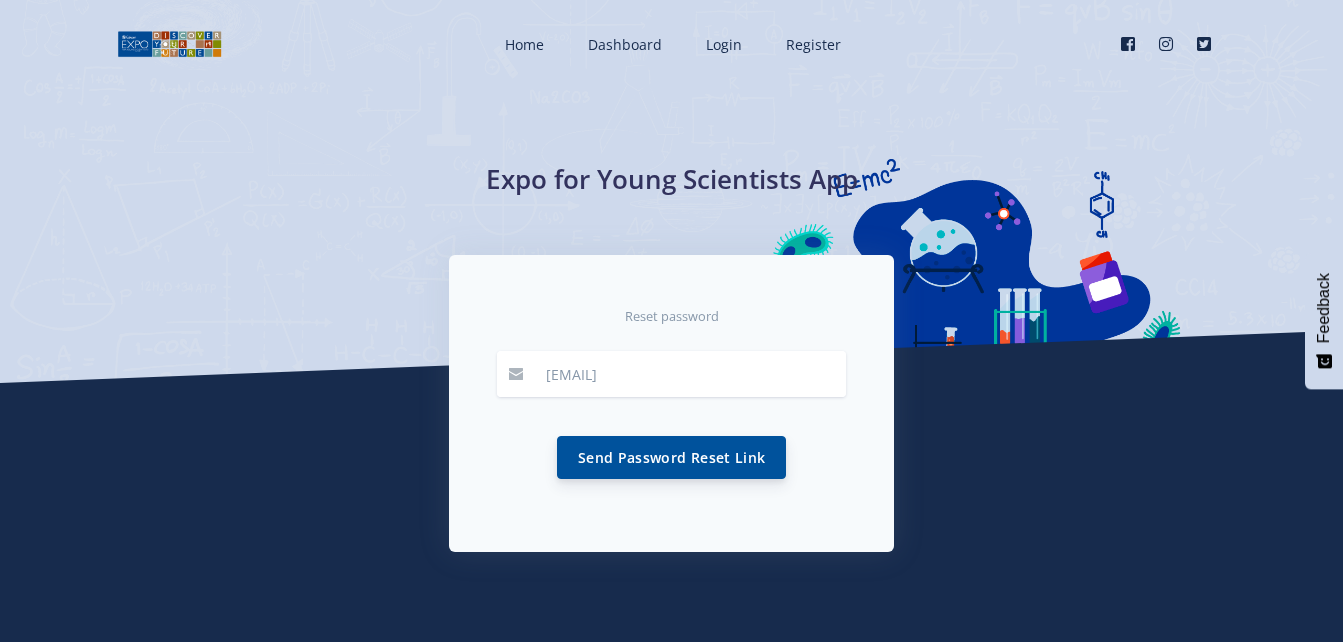 click on "Send Password Reset Link" at bounding box center [671, 457] 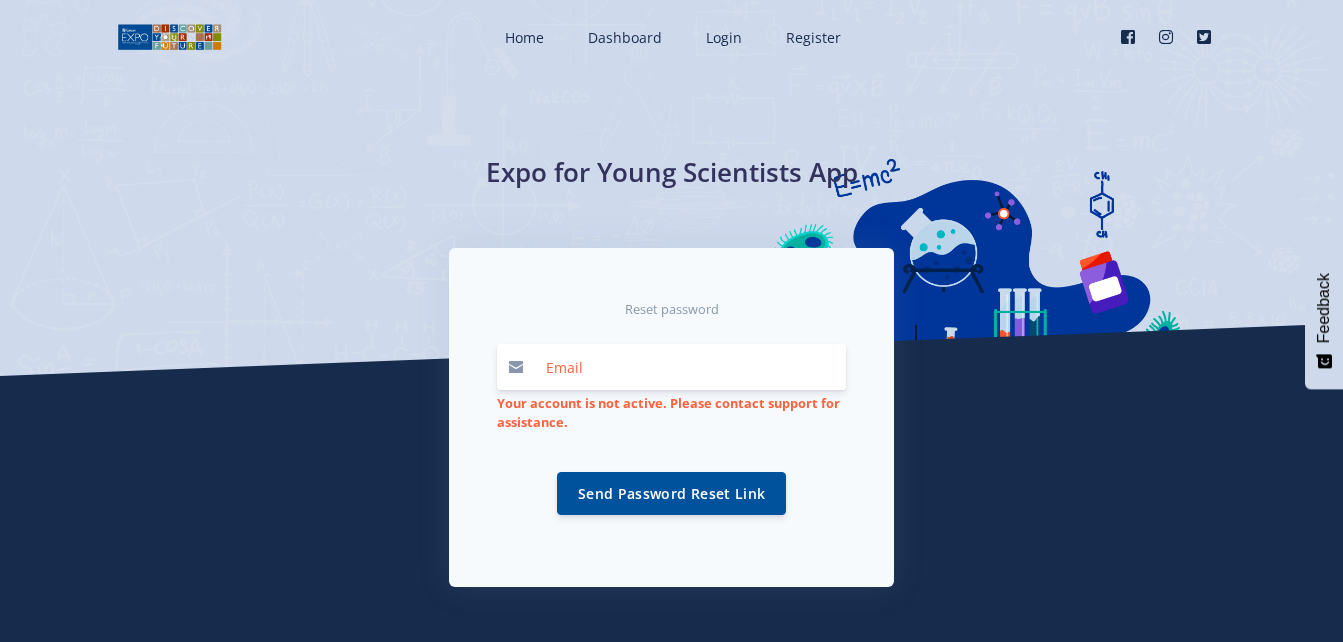 scroll, scrollTop: 0, scrollLeft: 0, axis: both 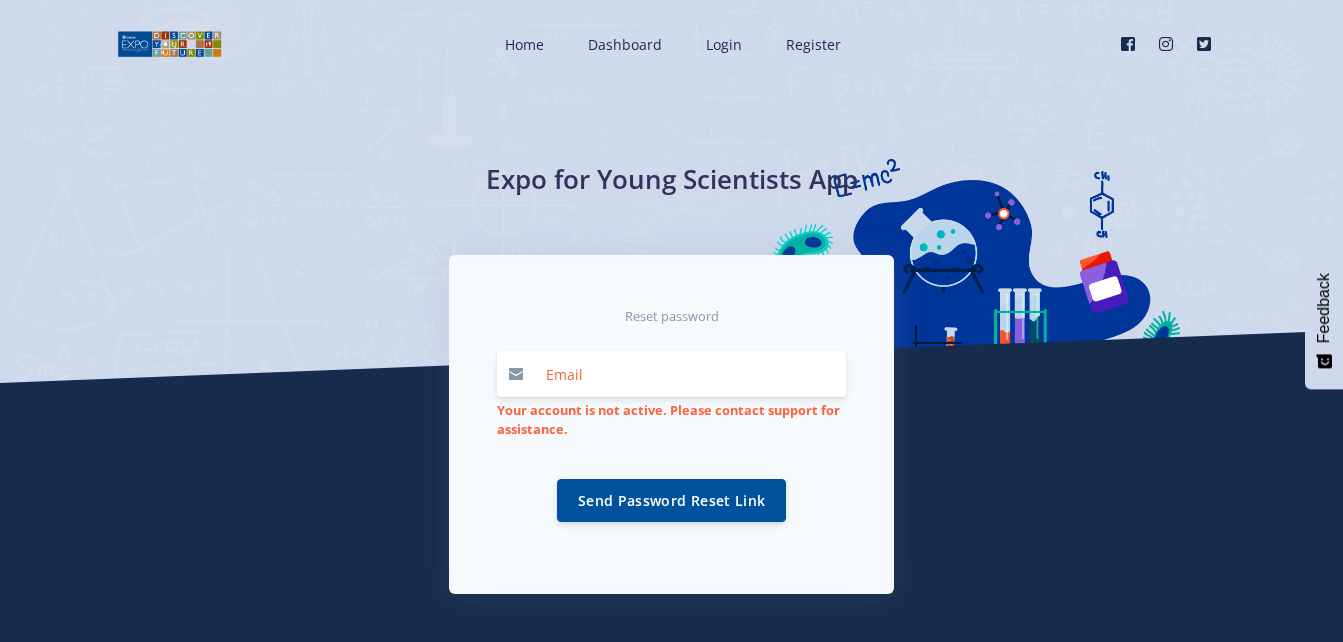 click at bounding box center [690, 374] 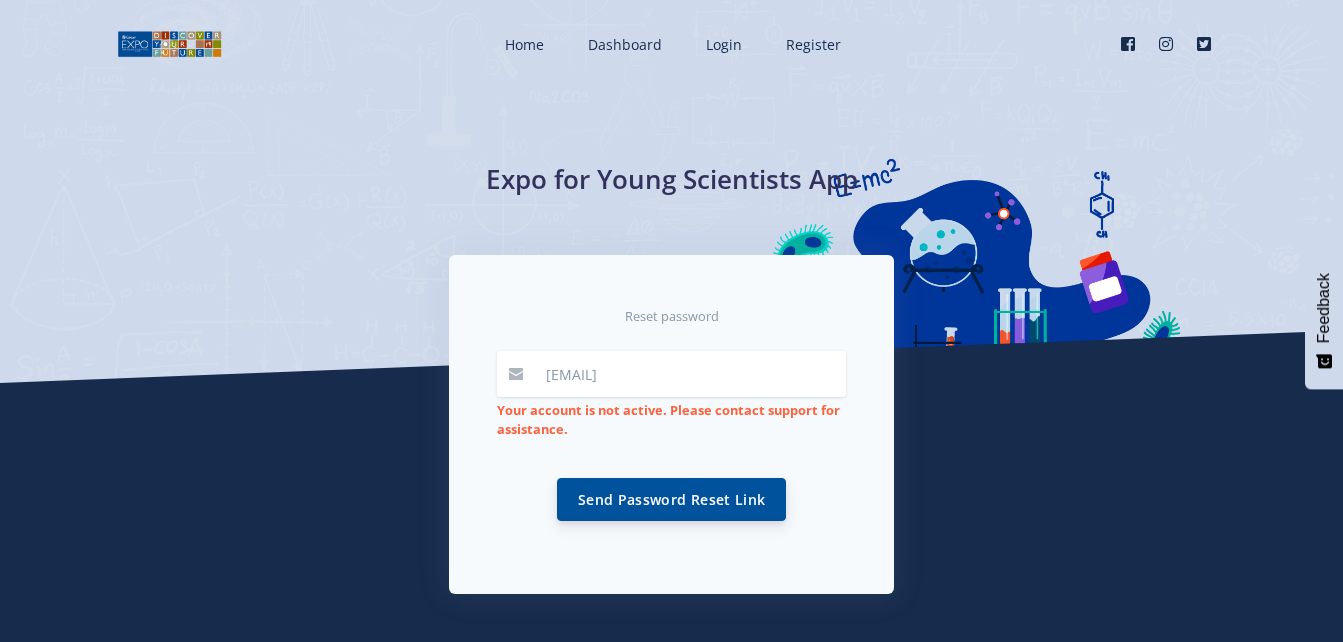 click on "Send Password Reset Link" at bounding box center (671, 499) 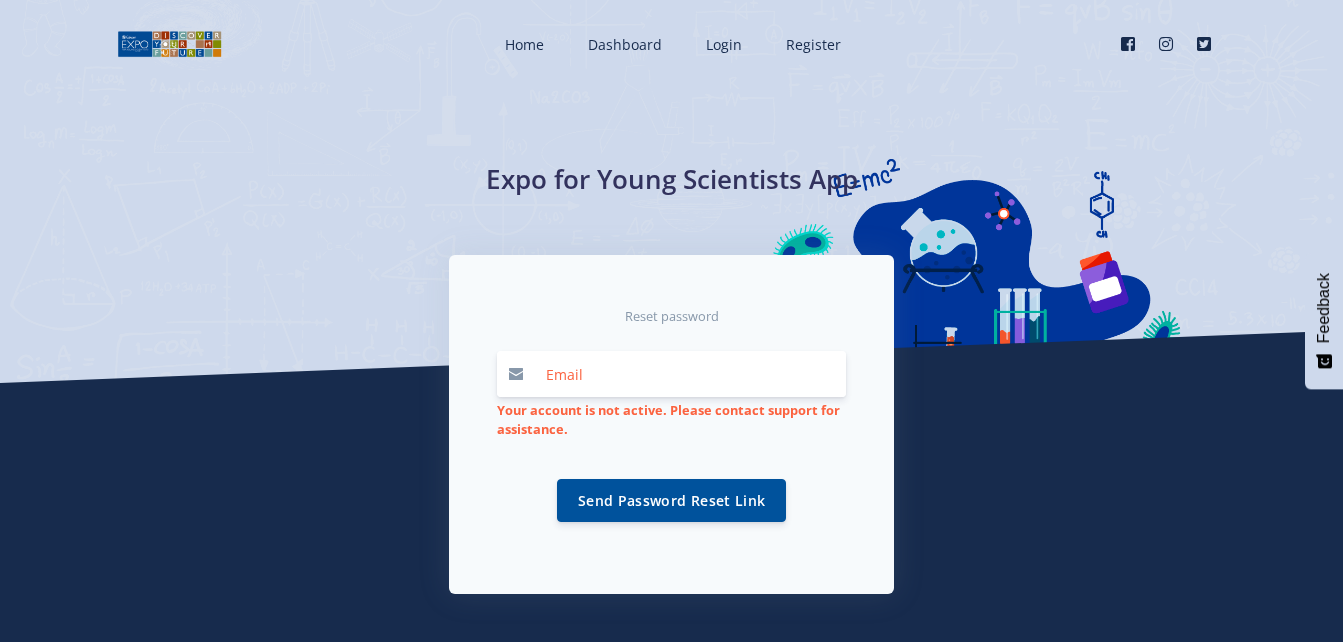 scroll, scrollTop: 0, scrollLeft: 0, axis: both 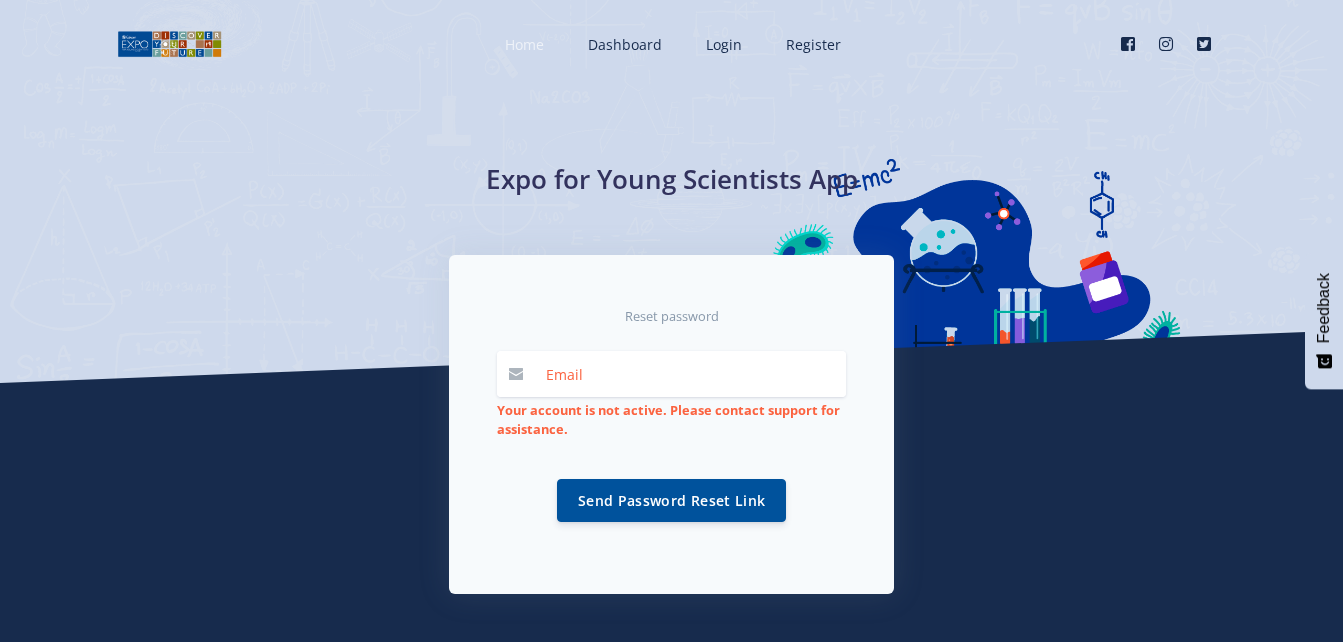 click on "Home" at bounding box center (524, 44) 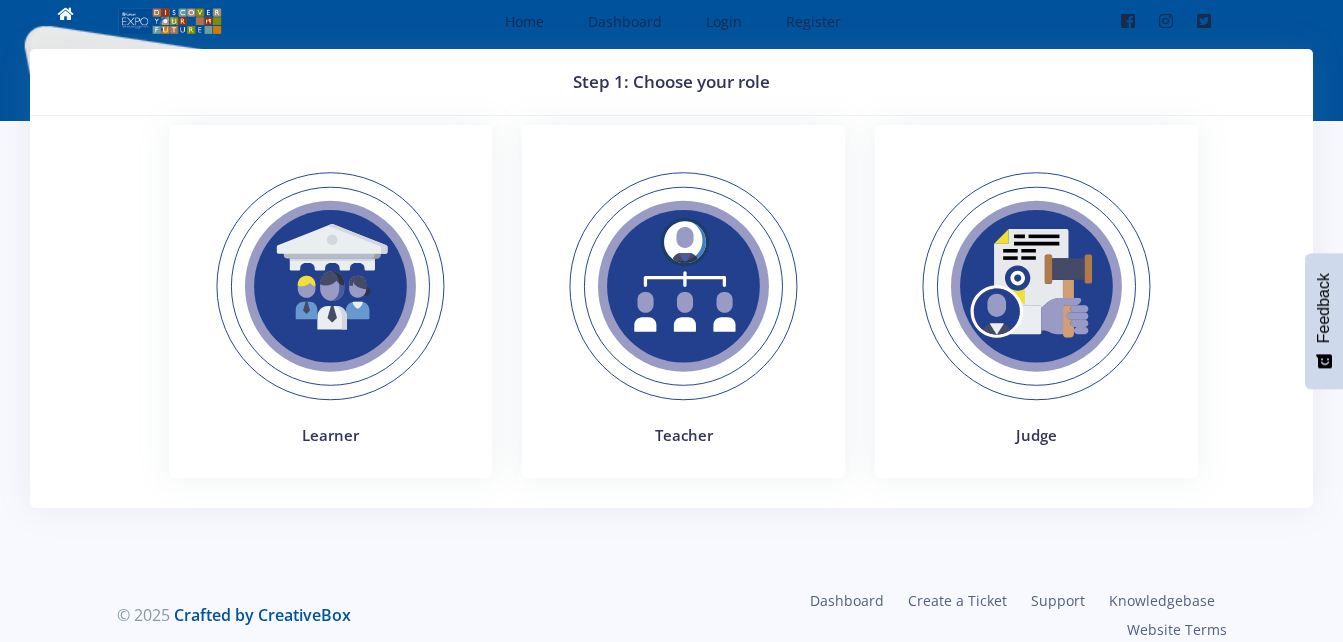scroll, scrollTop: 44, scrollLeft: 0, axis: vertical 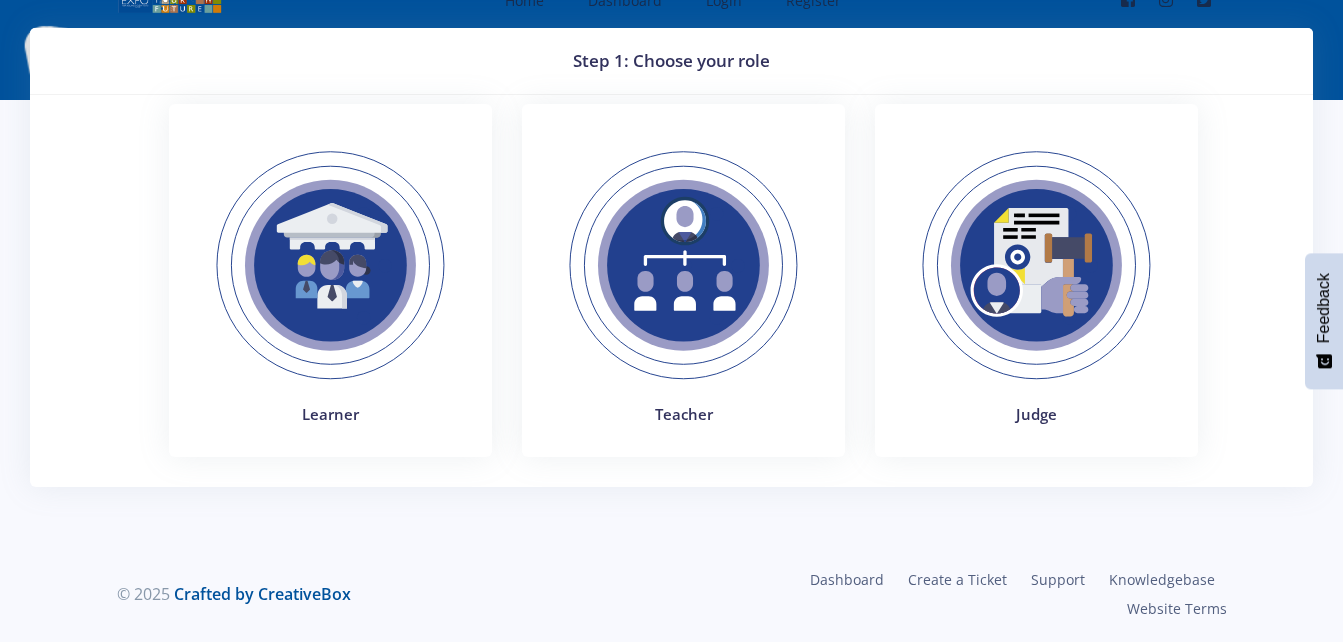 click at bounding box center [1036, 265] 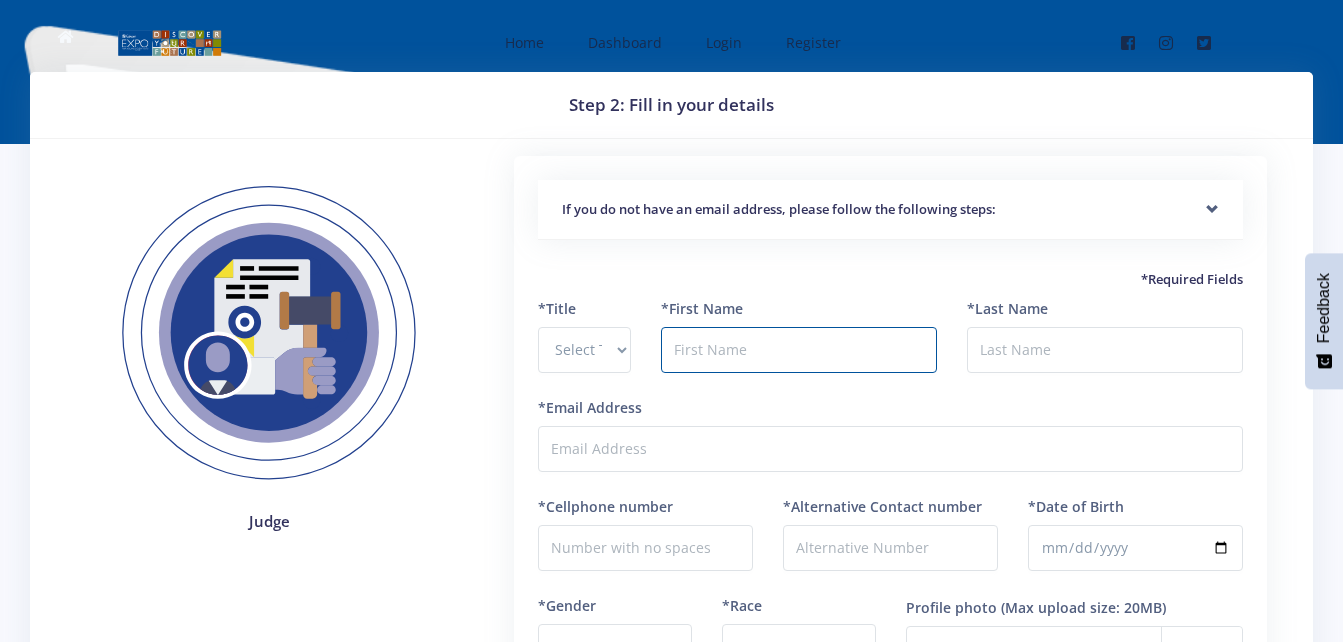 scroll, scrollTop: 0, scrollLeft: 0, axis: both 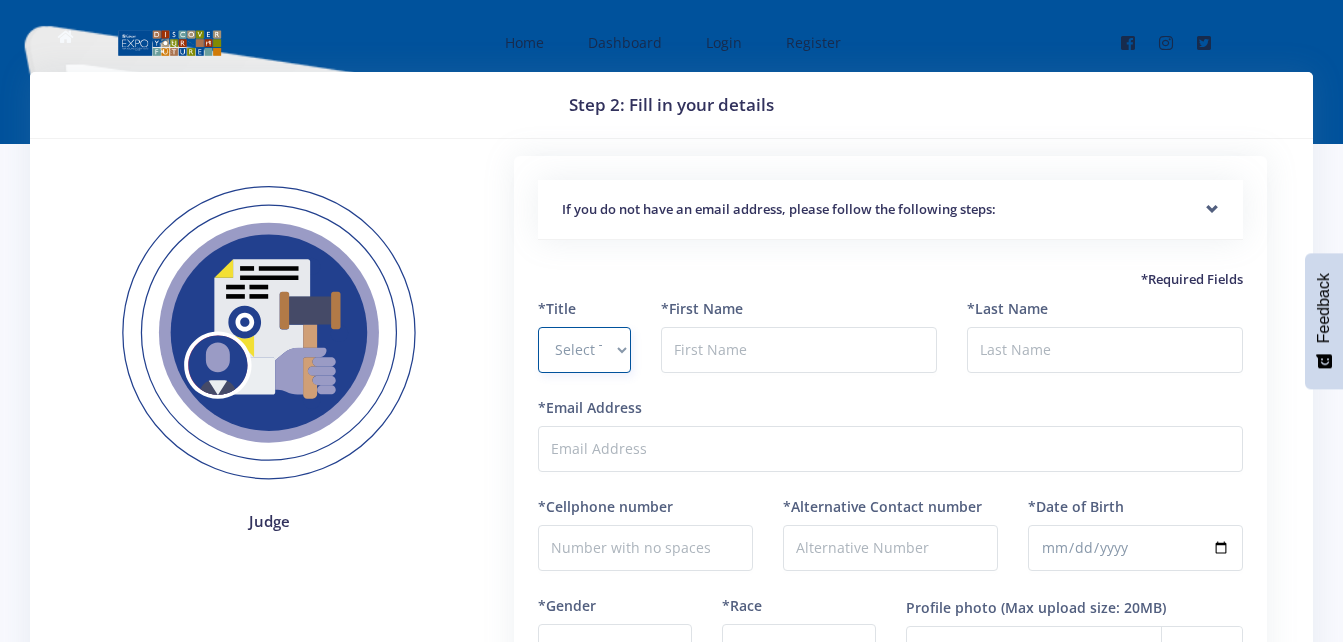 click on "Select Title
Prof
Dr
Mr
Mrs
Ms
Other" at bounding box center (584, 350) 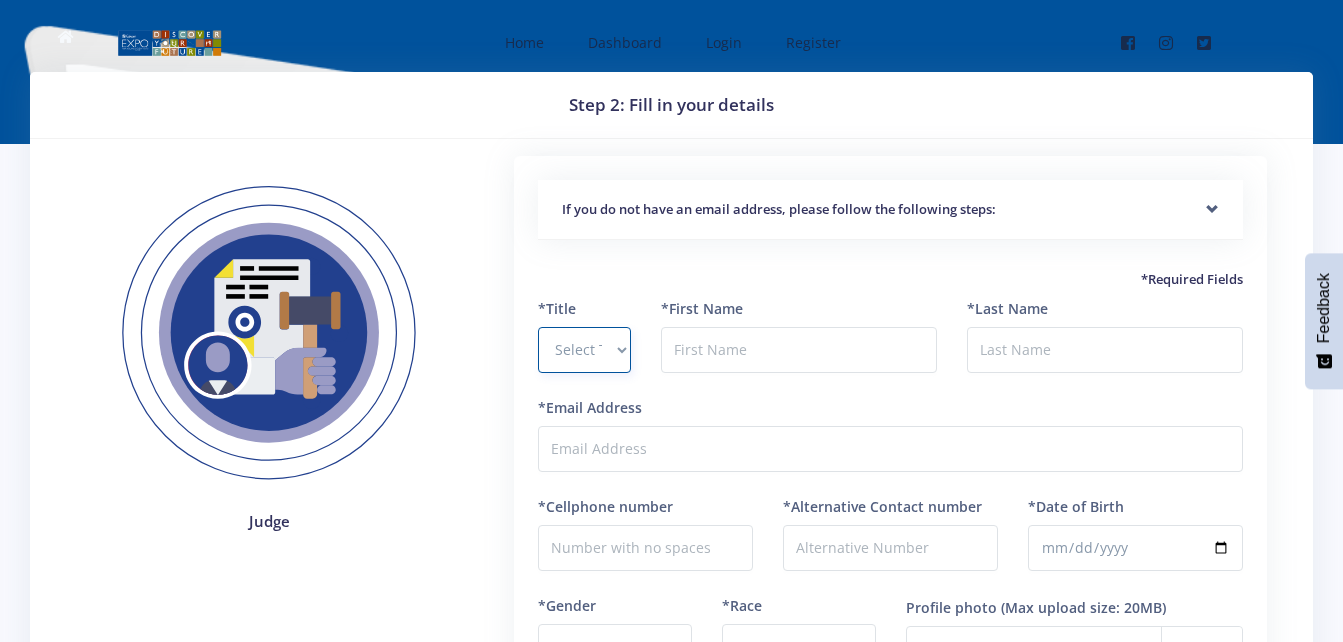 select on "Ms" 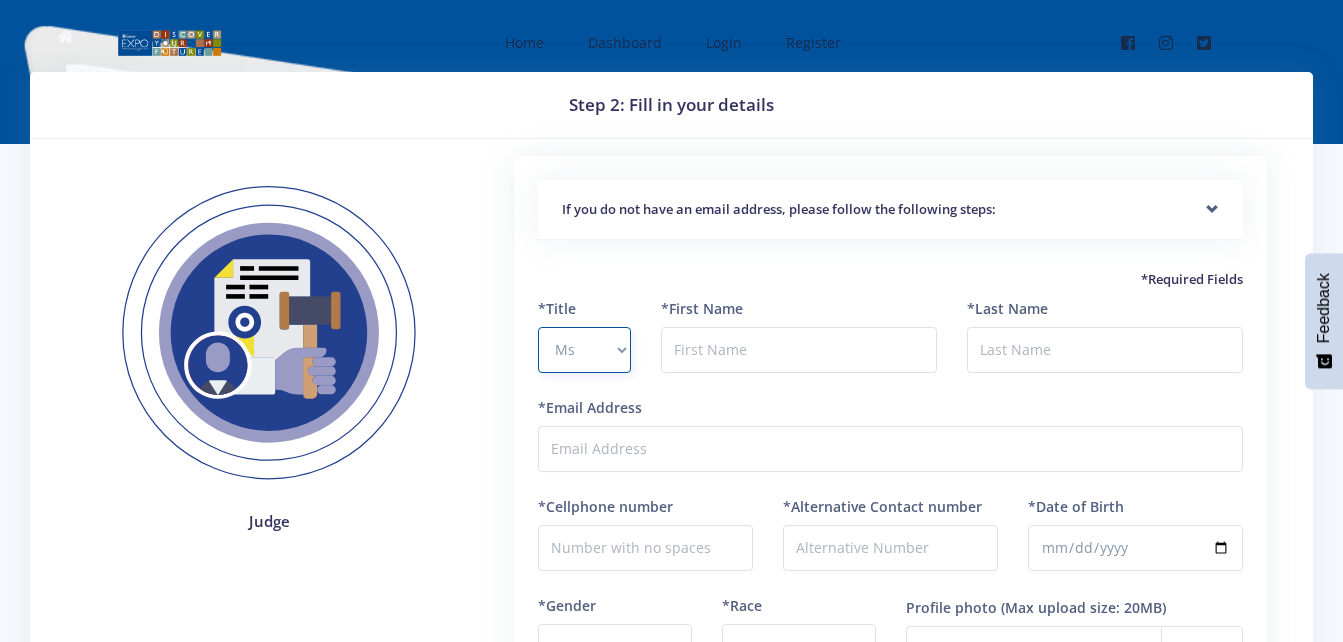 click on "Select Title
Prof
Dr
Mr
Mrs
Ms
Other" at bounding box center [584, 350] 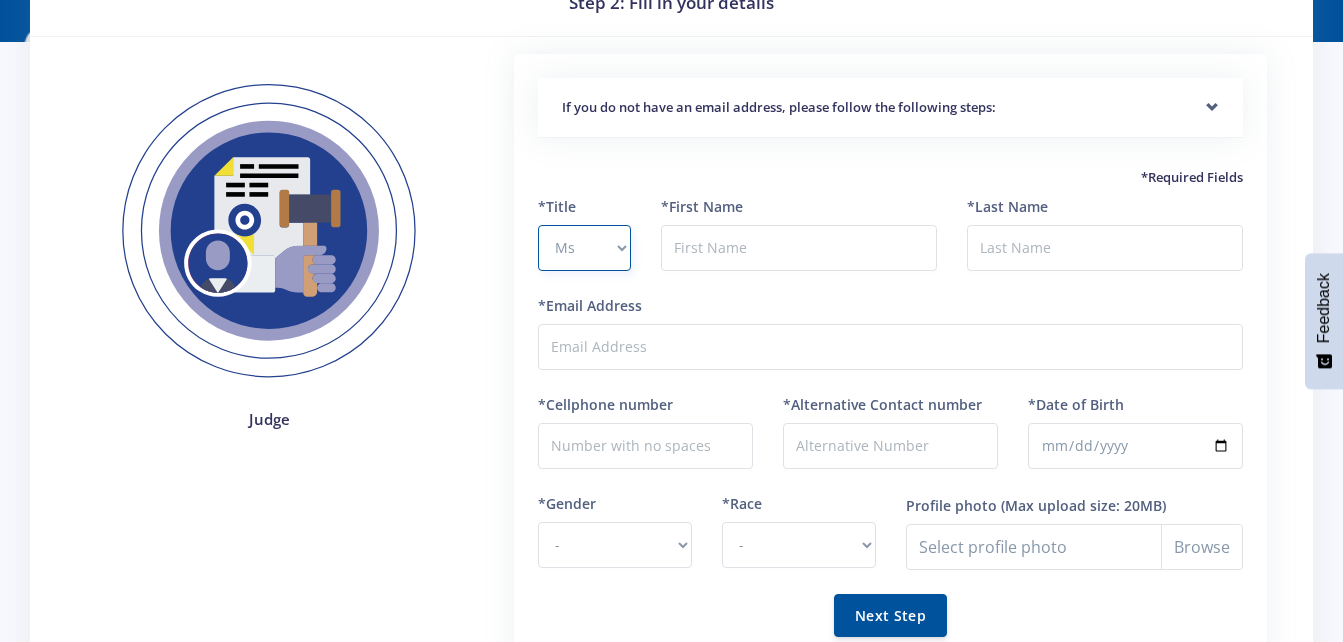 scroll, scrollTop: 54, scrollLeft: 0, axis: vertical 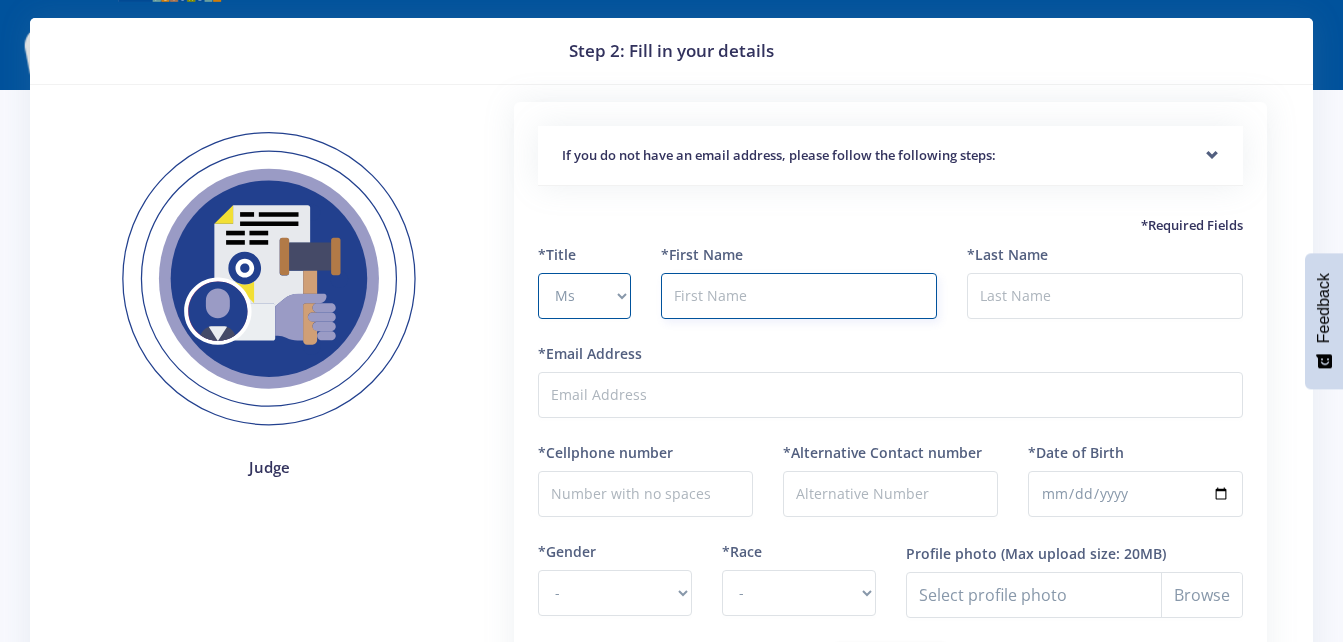 click at bounding box center (799, 296) 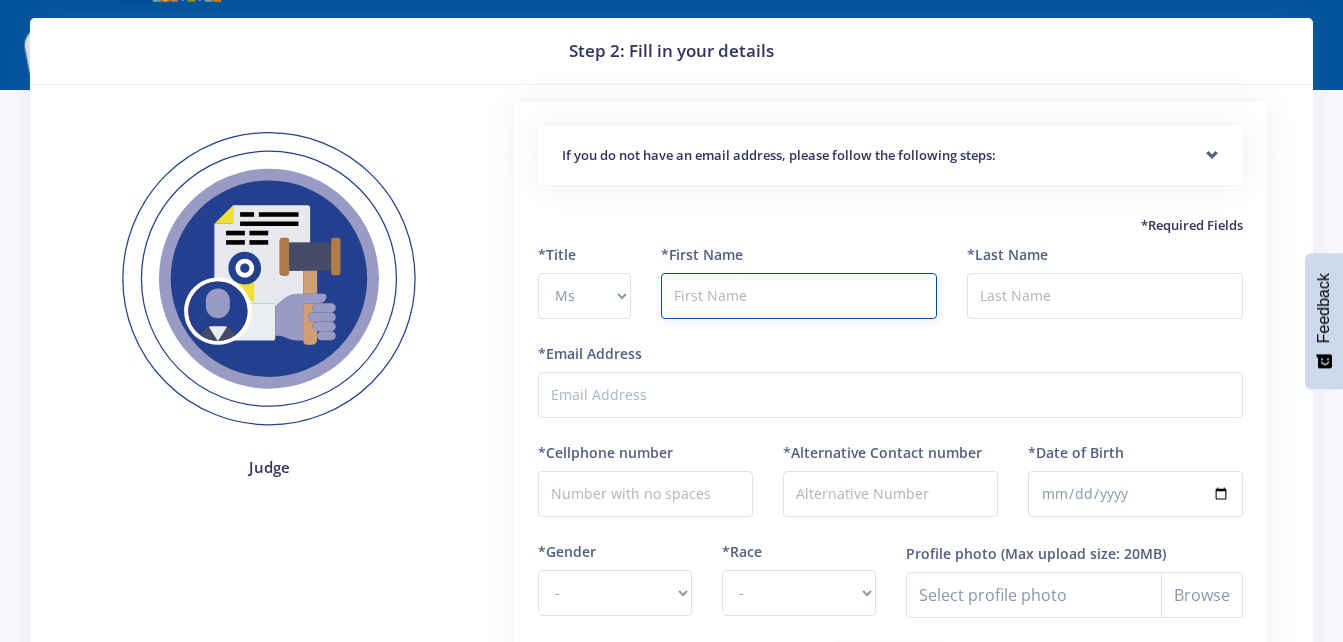 type on "[FIRST] [MIDDLE] [LAST]" 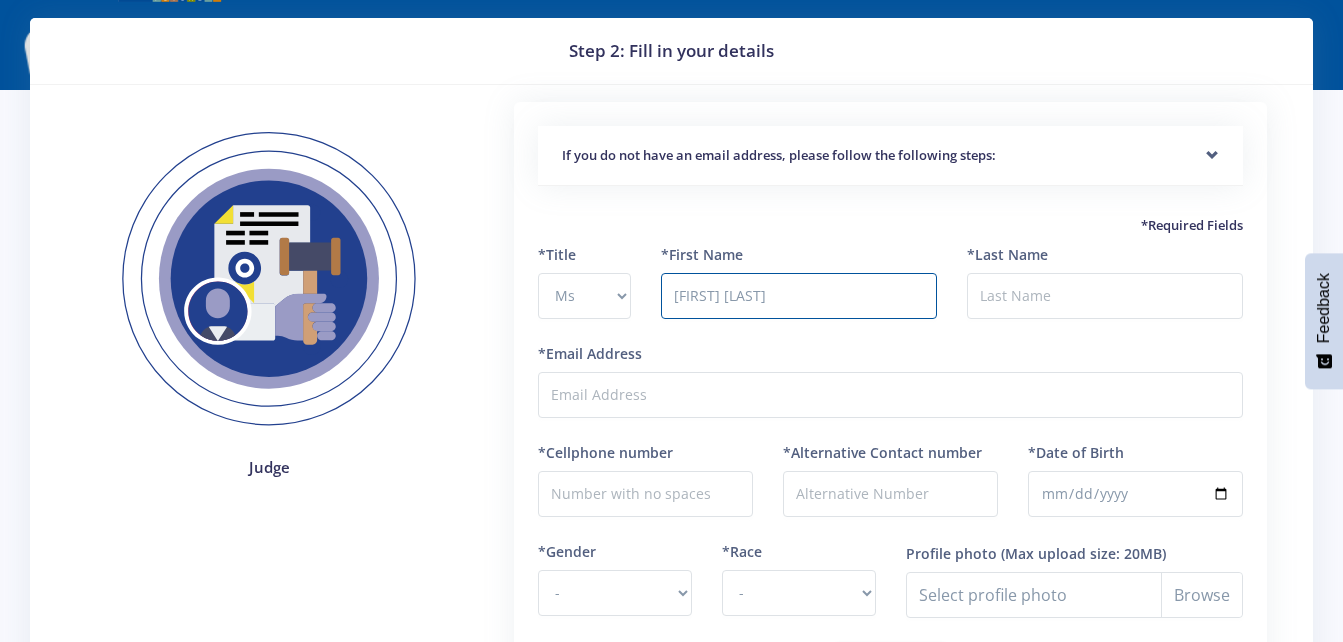 type on "Gobile" 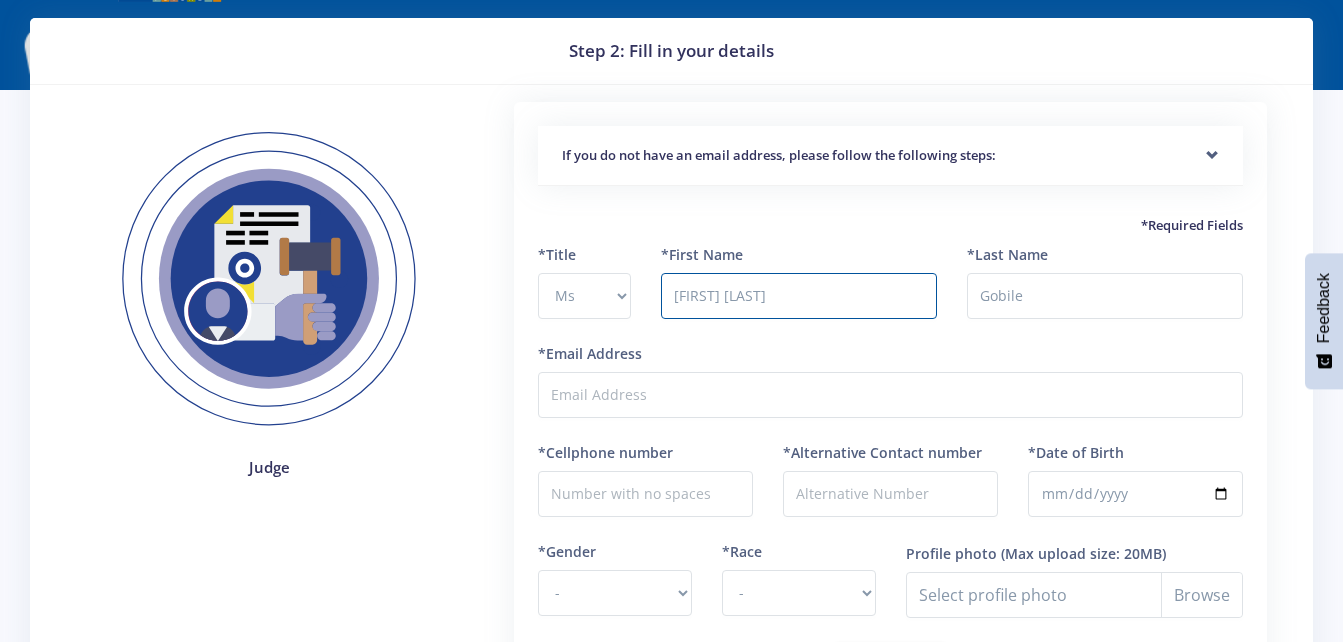 type on "[EMAIL]" 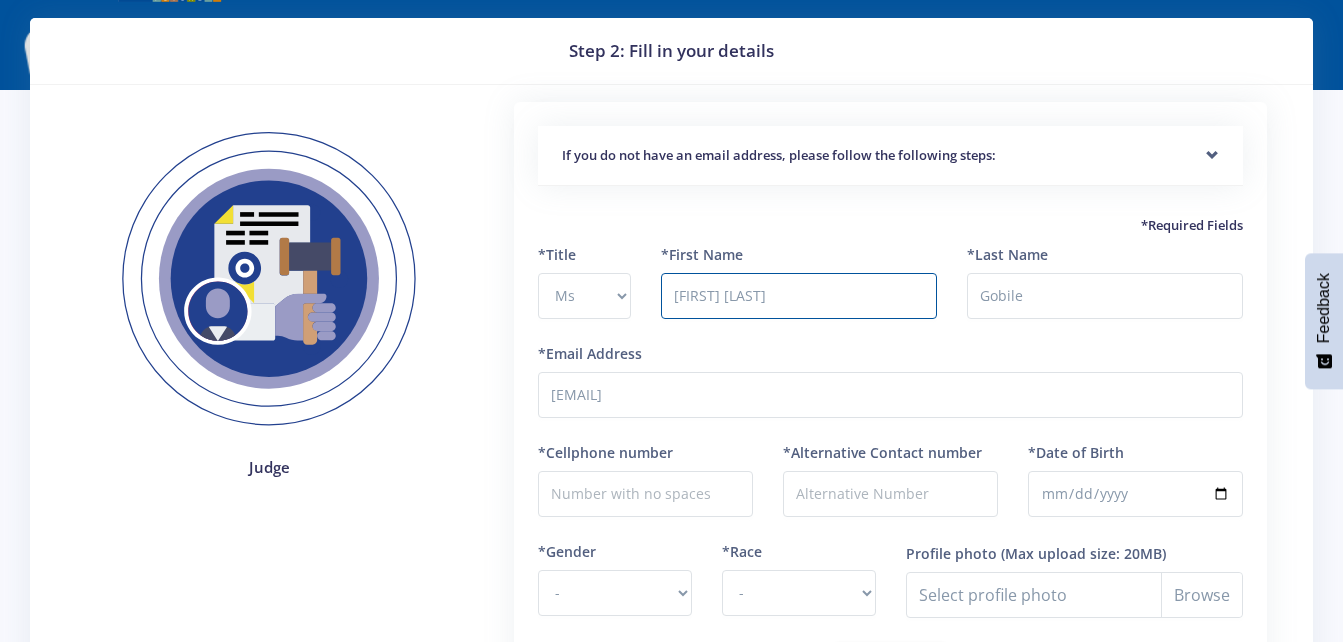type on "[PHONE]" 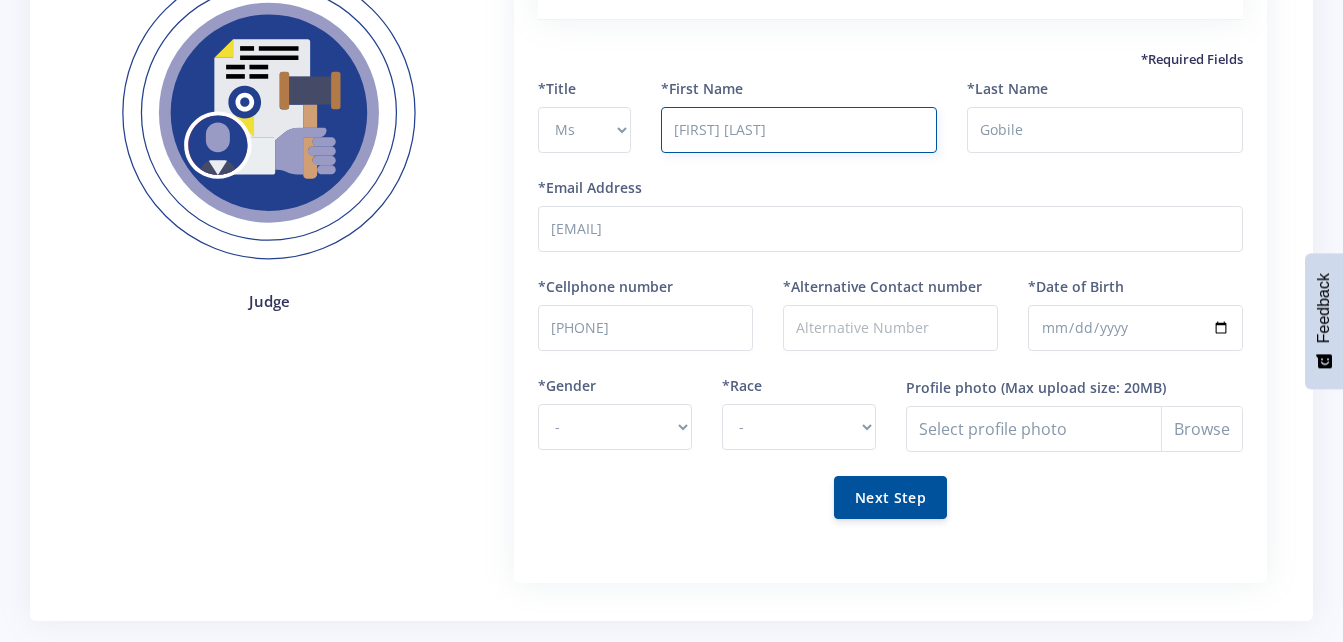 scroll, scrollTop: 254, scrollLeft: 0, axis: vertical 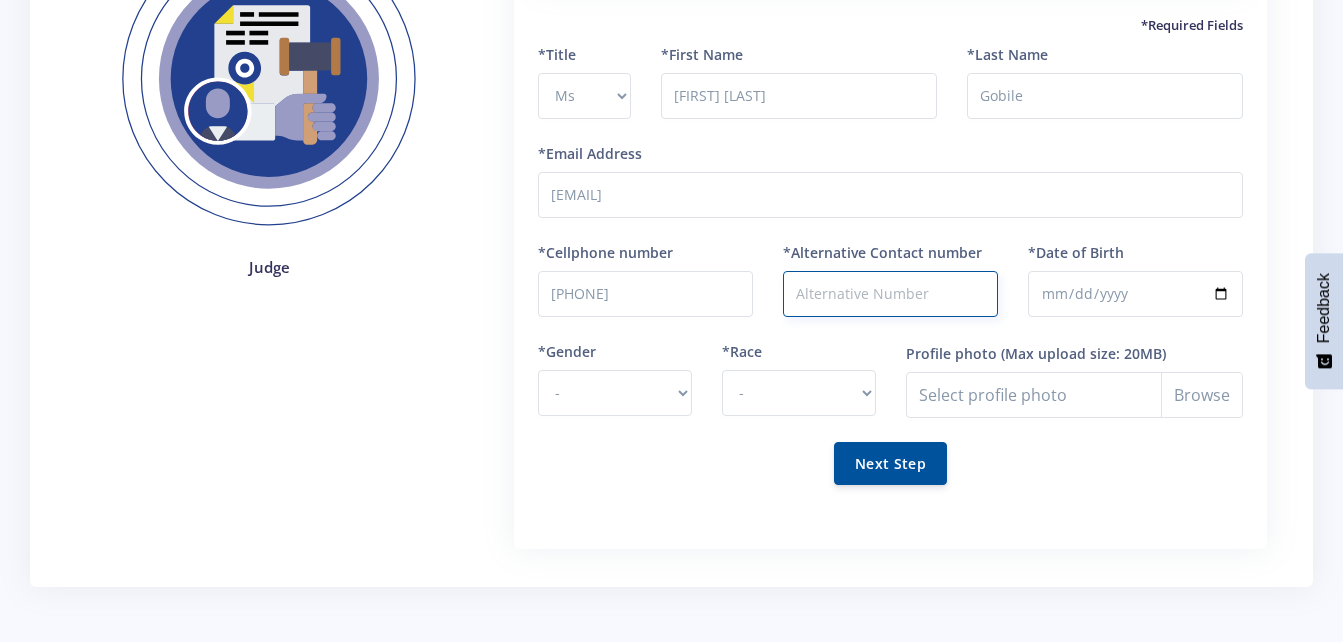 click on "*Alternative Contact number" at bounding box center [890, 294] 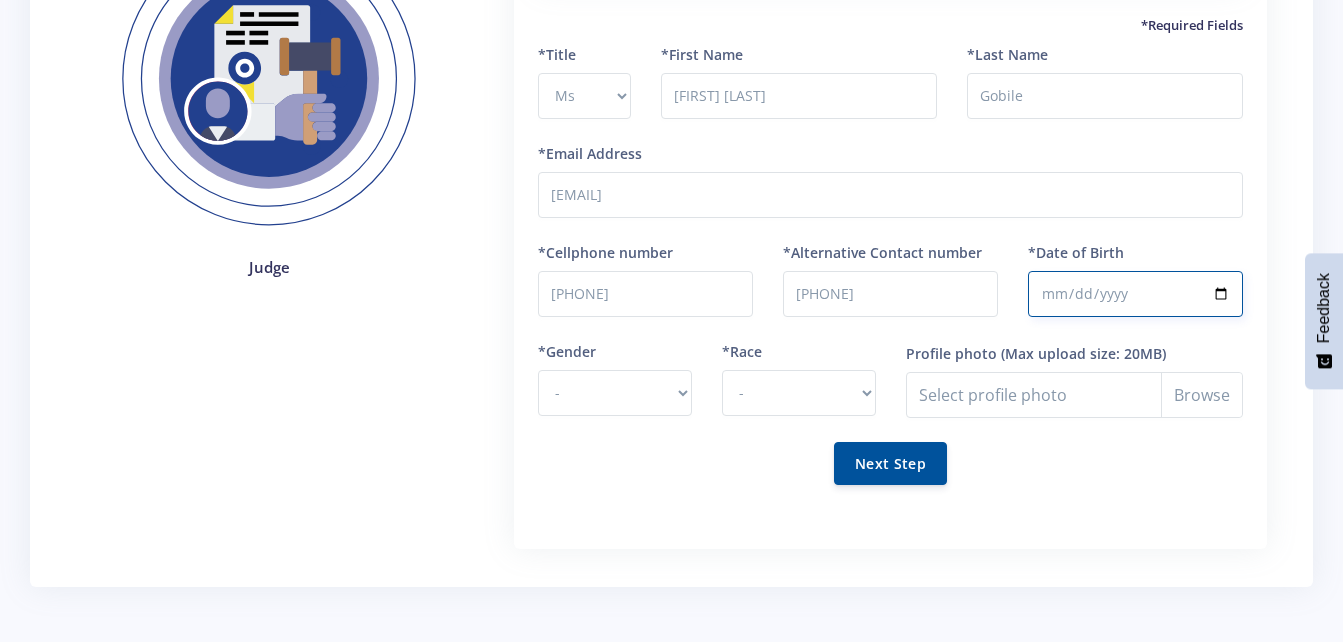 click on "*Date of Birth" at bounding box center [1135, 294] 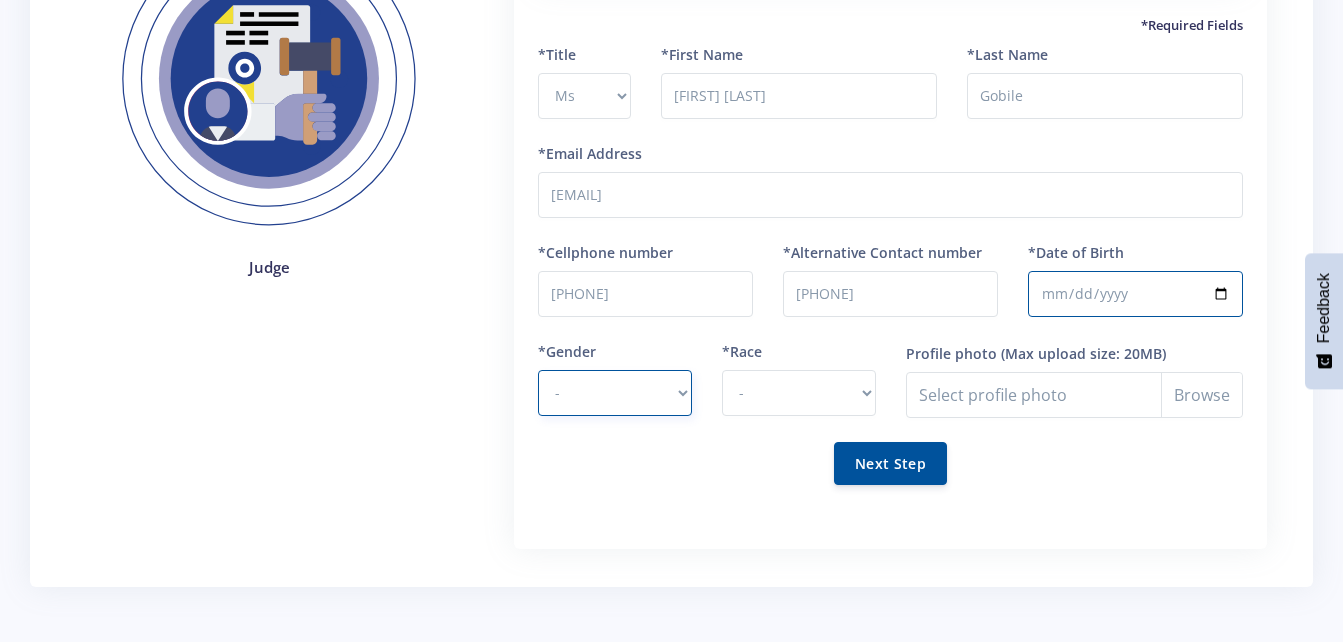 click on "-
Male
Female" at bounding box center (615, 393) 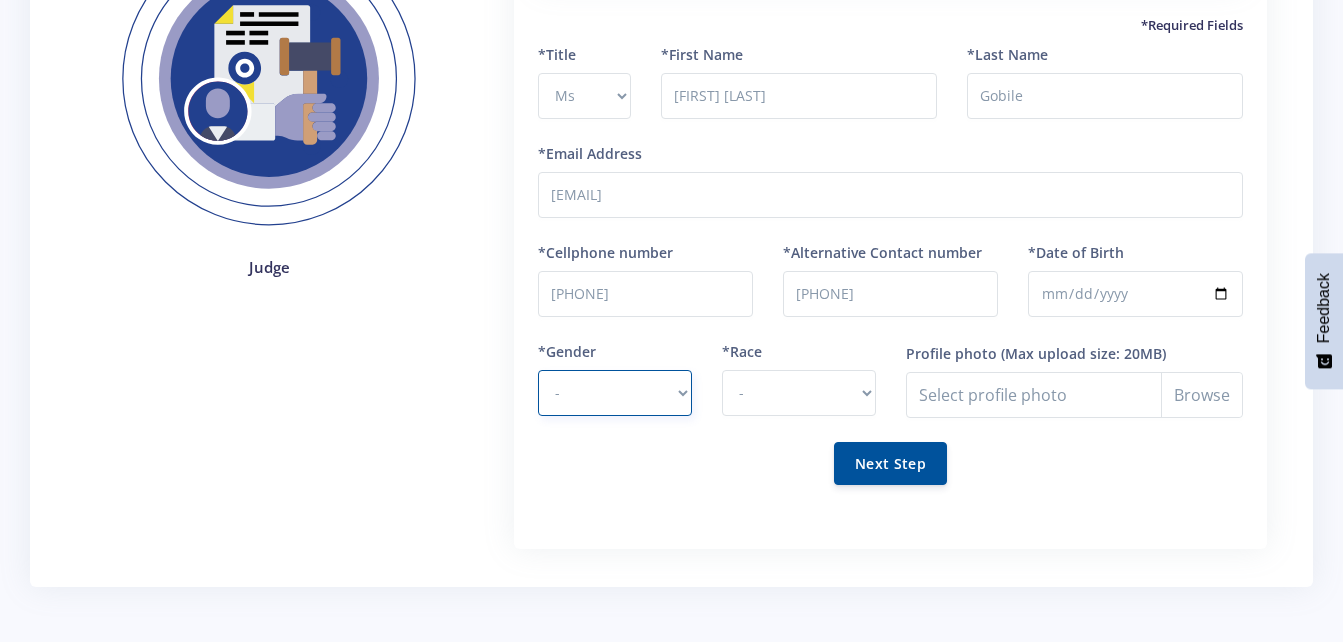 select on "F" 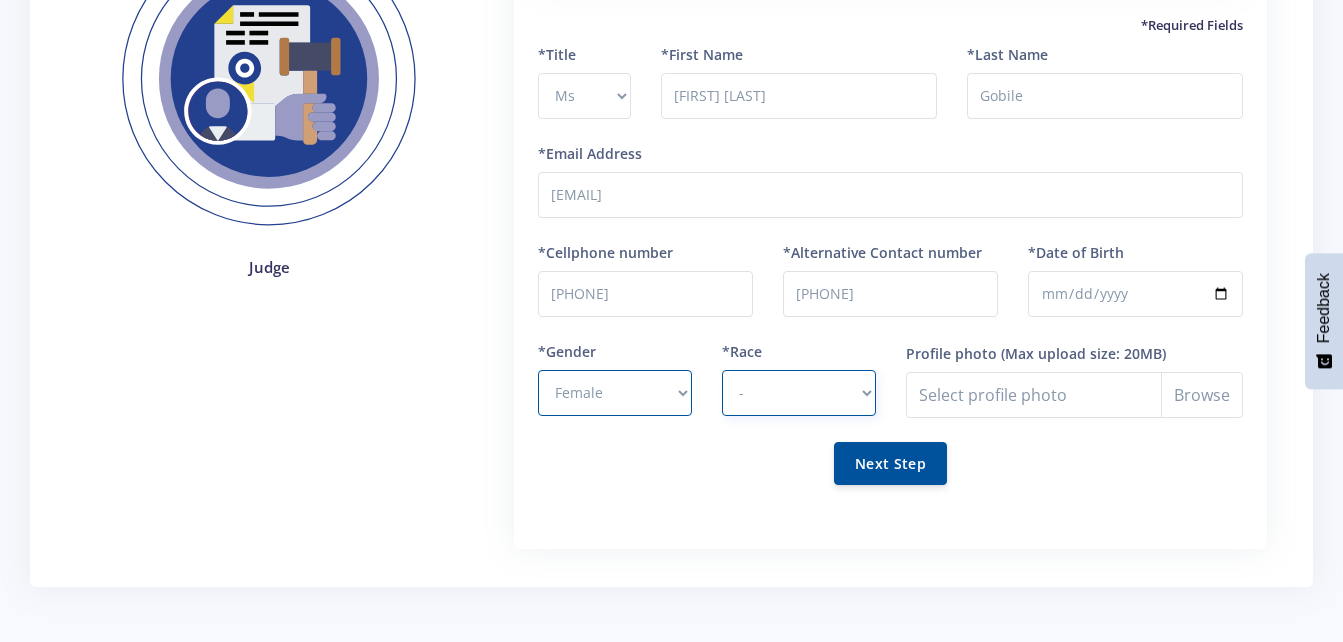 click on "-
African
Asian
Coloured
Indian
White
Other" at bounding box center (799, 393) 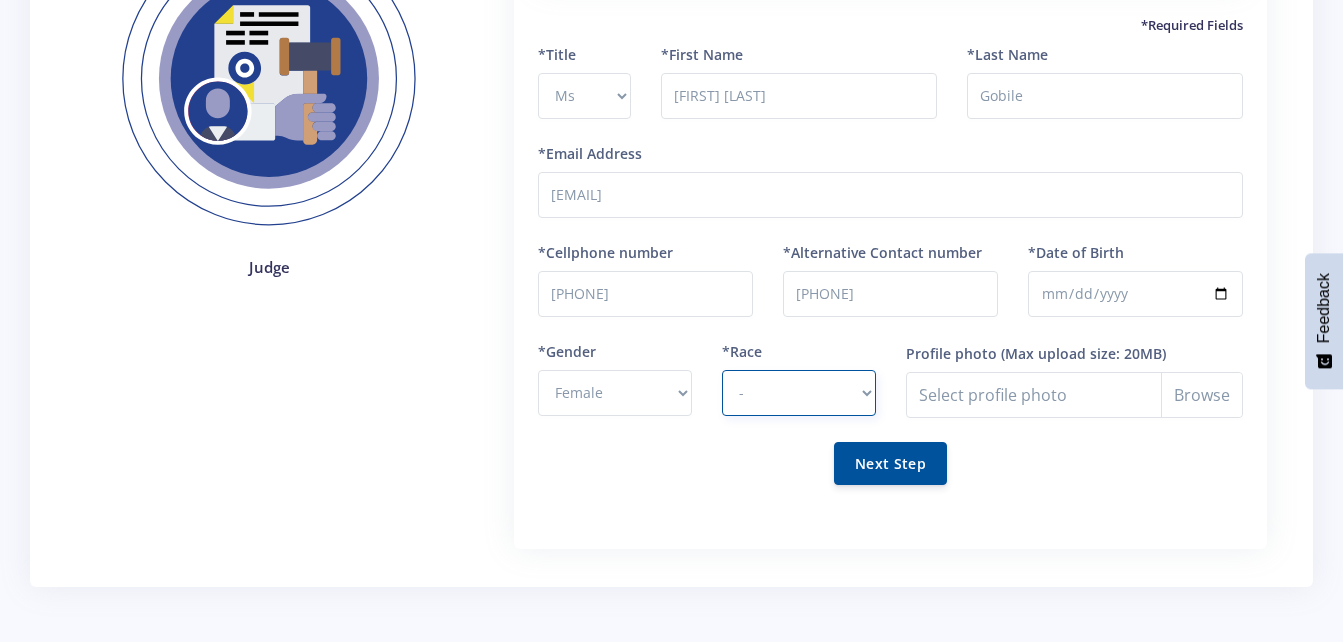 select on "African" 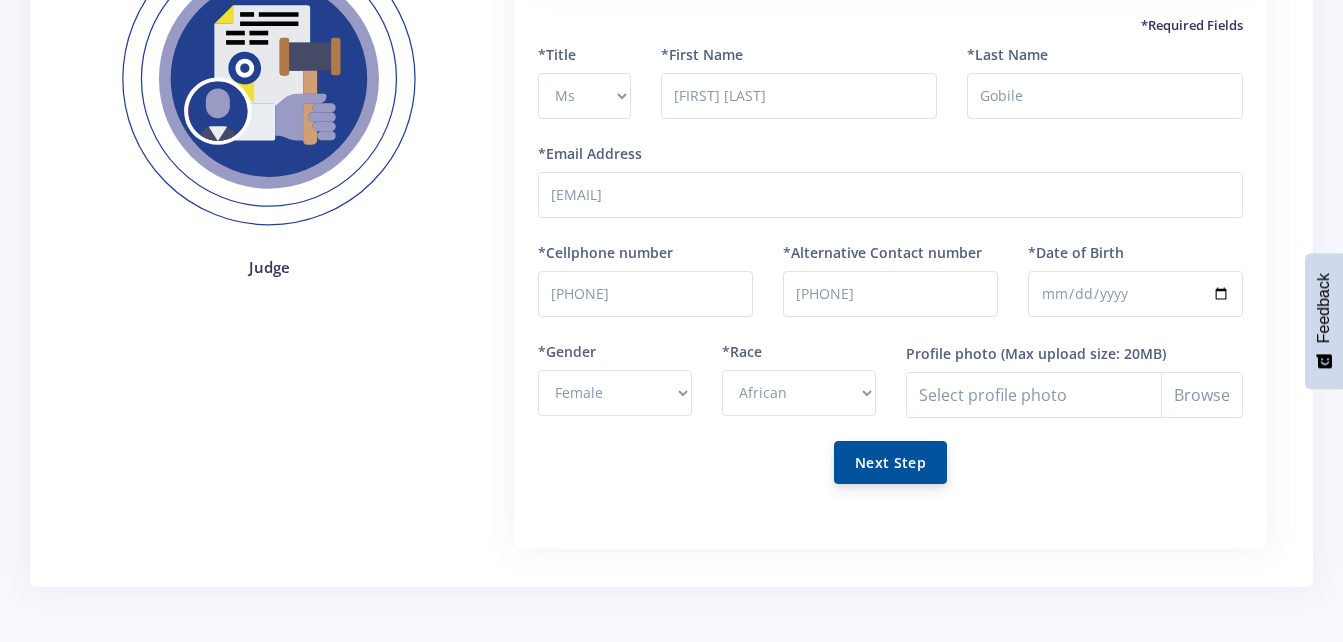 click on "Next
Step" at bounding box center (890, 462) 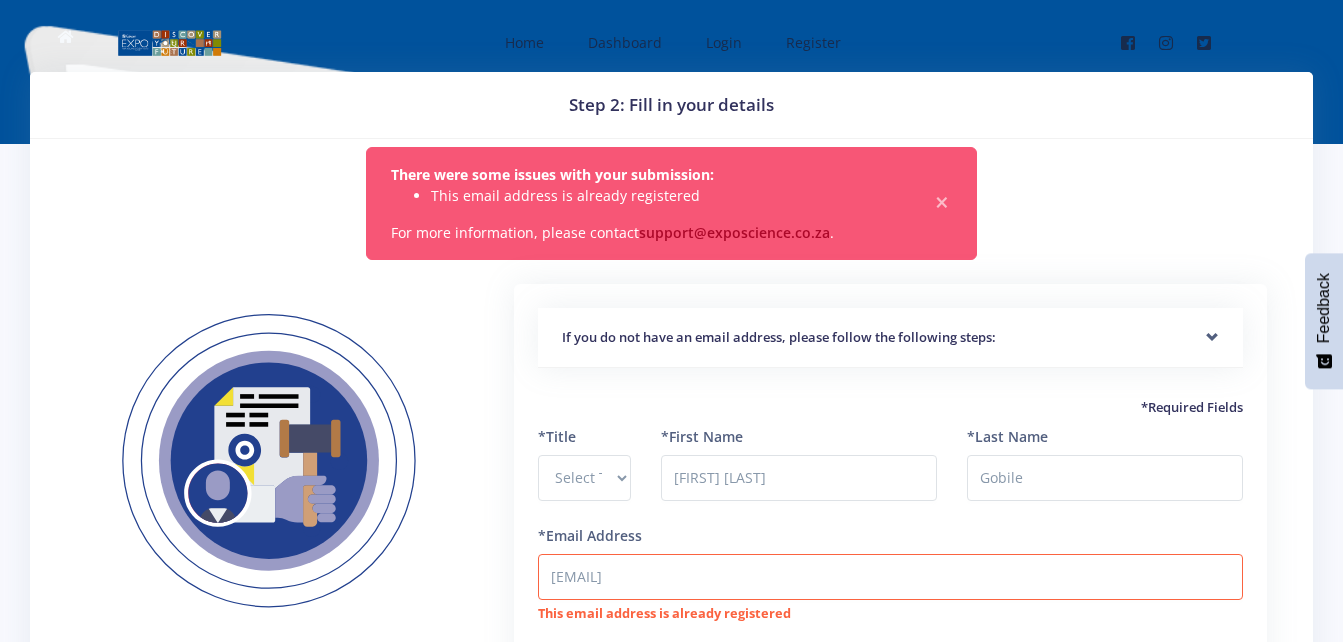 scroll, scrollTop: 0, scrollLeft: 0, axis: both 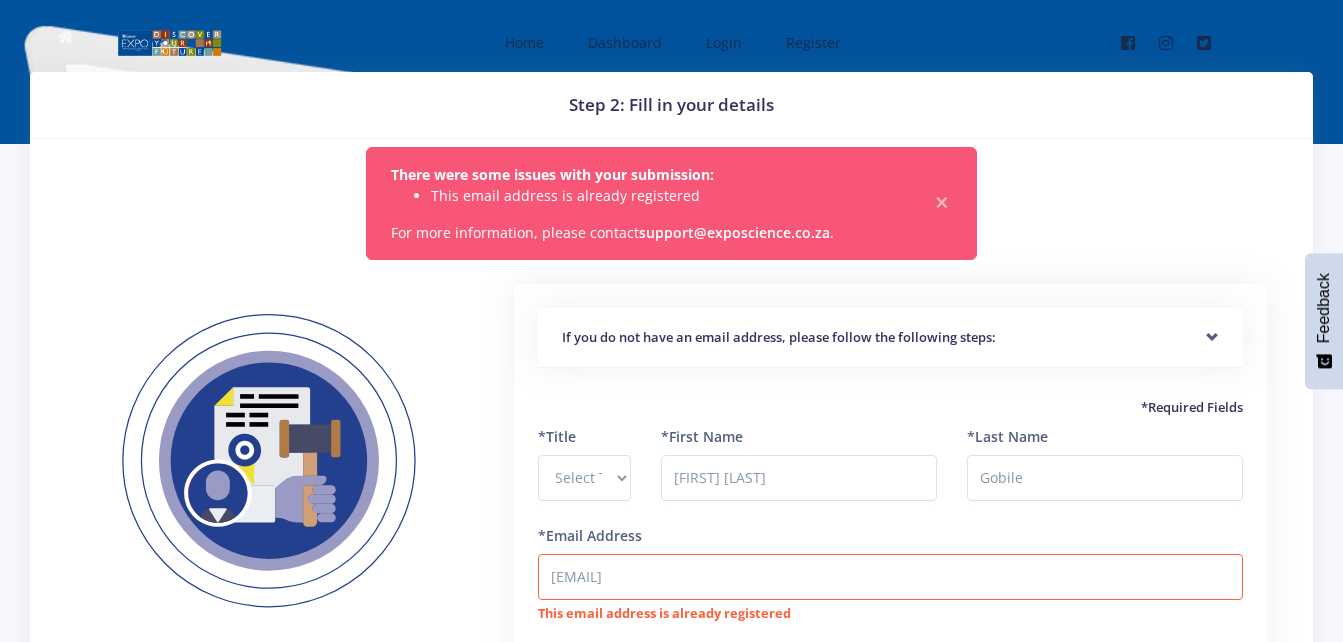click on "support@exposcience.co.za" at bounding box center [734, 232] 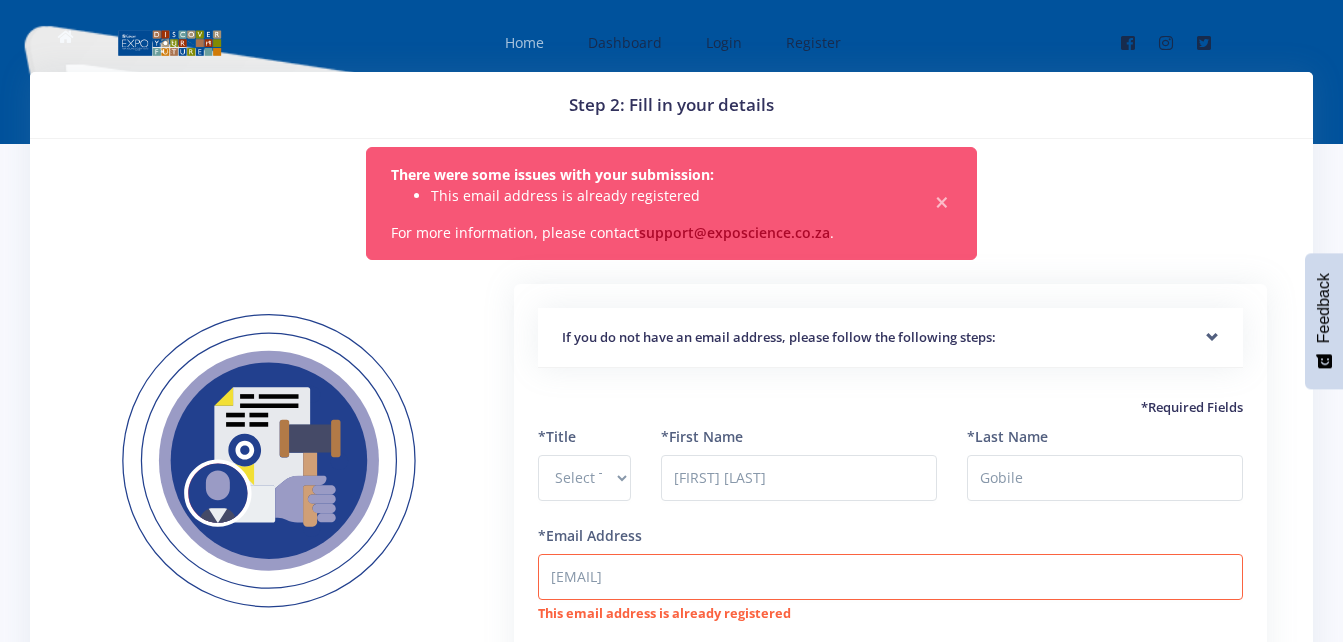 click on "Home" at bounding box center (524, 42) 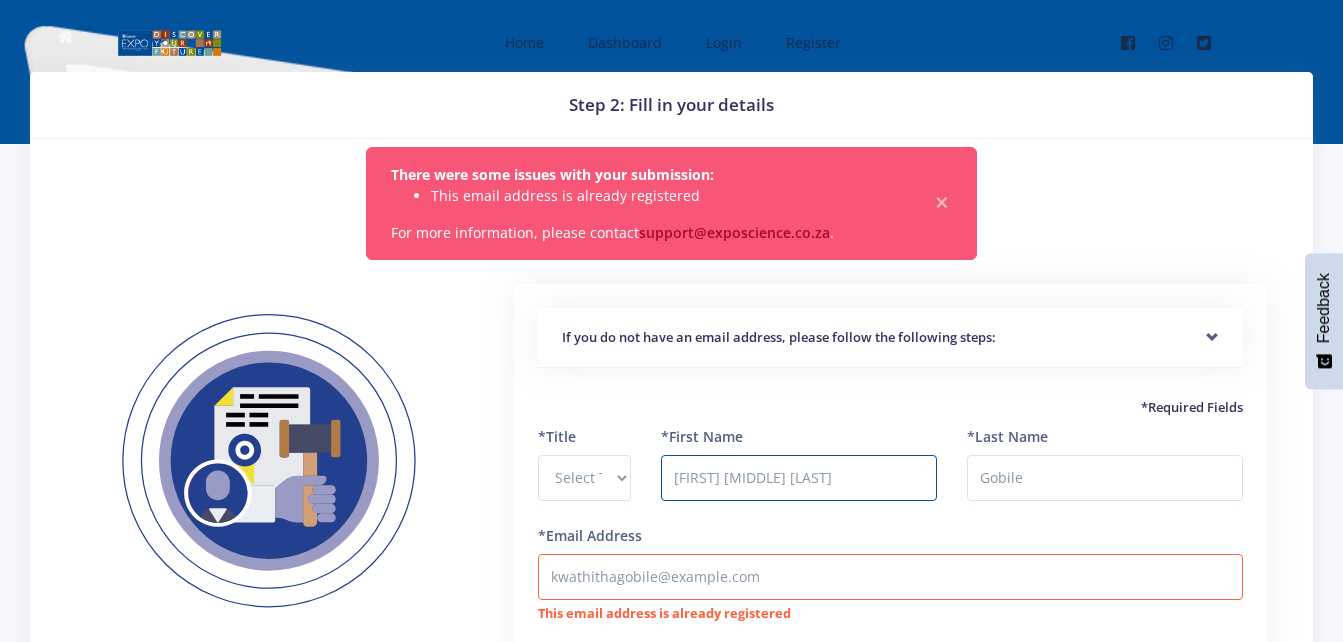 scroll, scrollTop: 0, scrollLeft: 0, axis: both 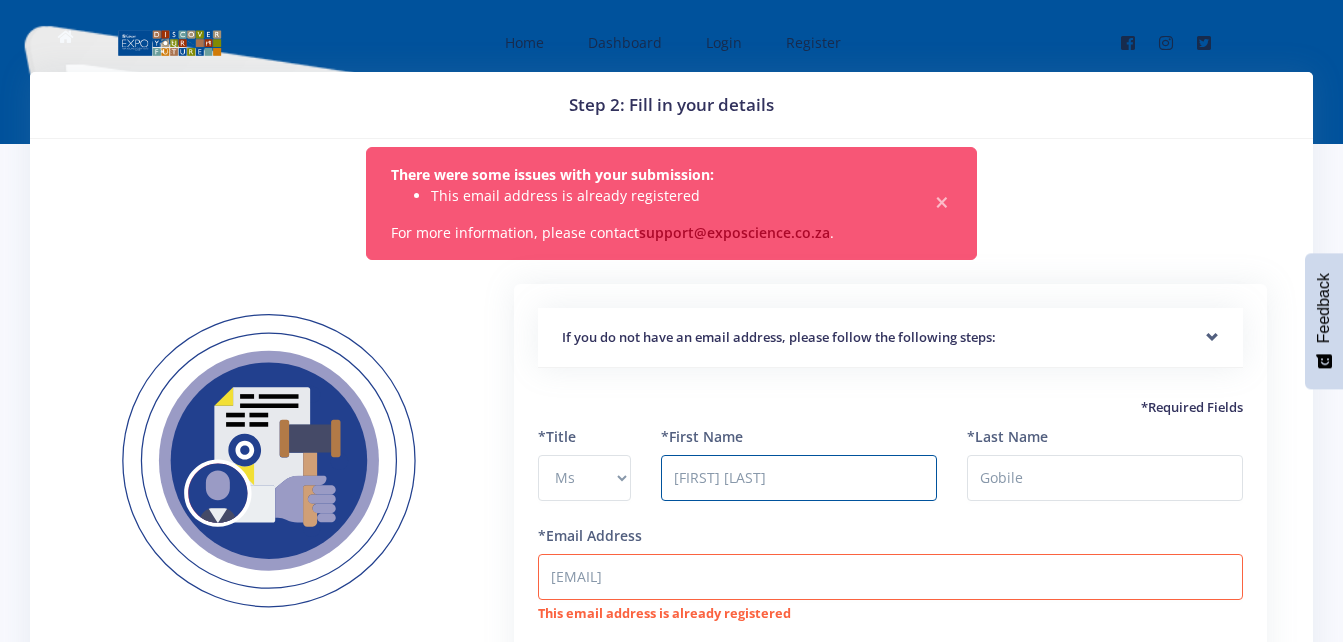 select on "Ms" 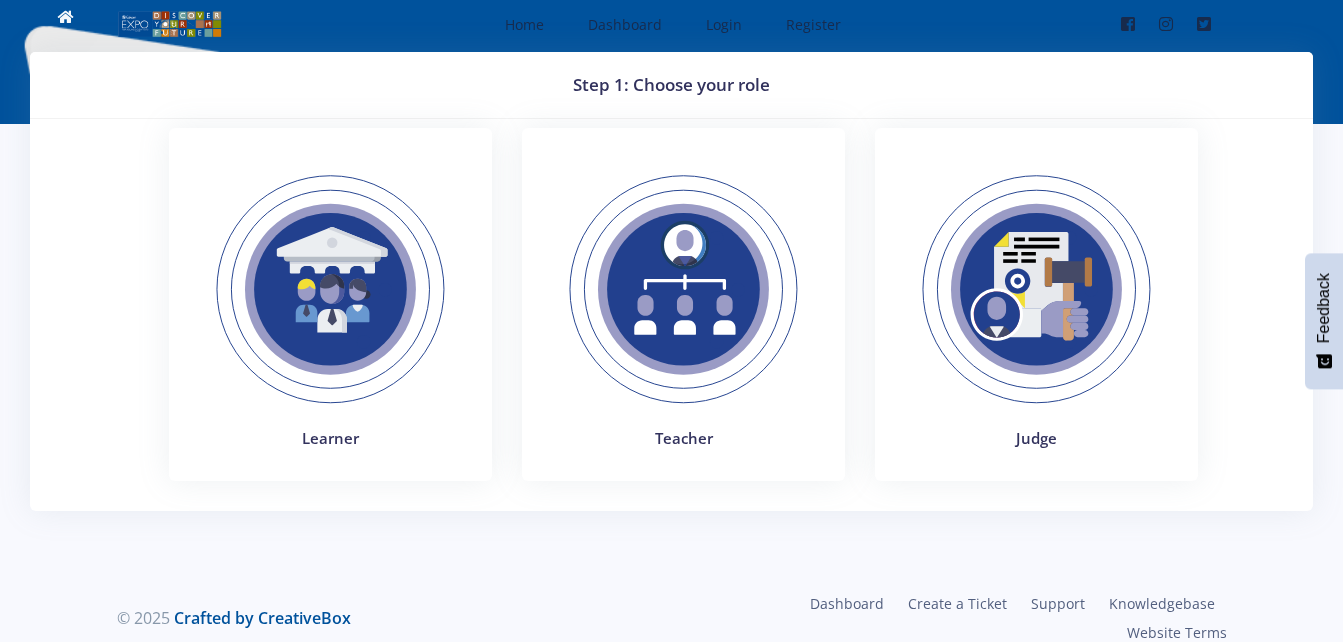 scroll, scrollTop: 0, scrollLeft: 0, axis: both 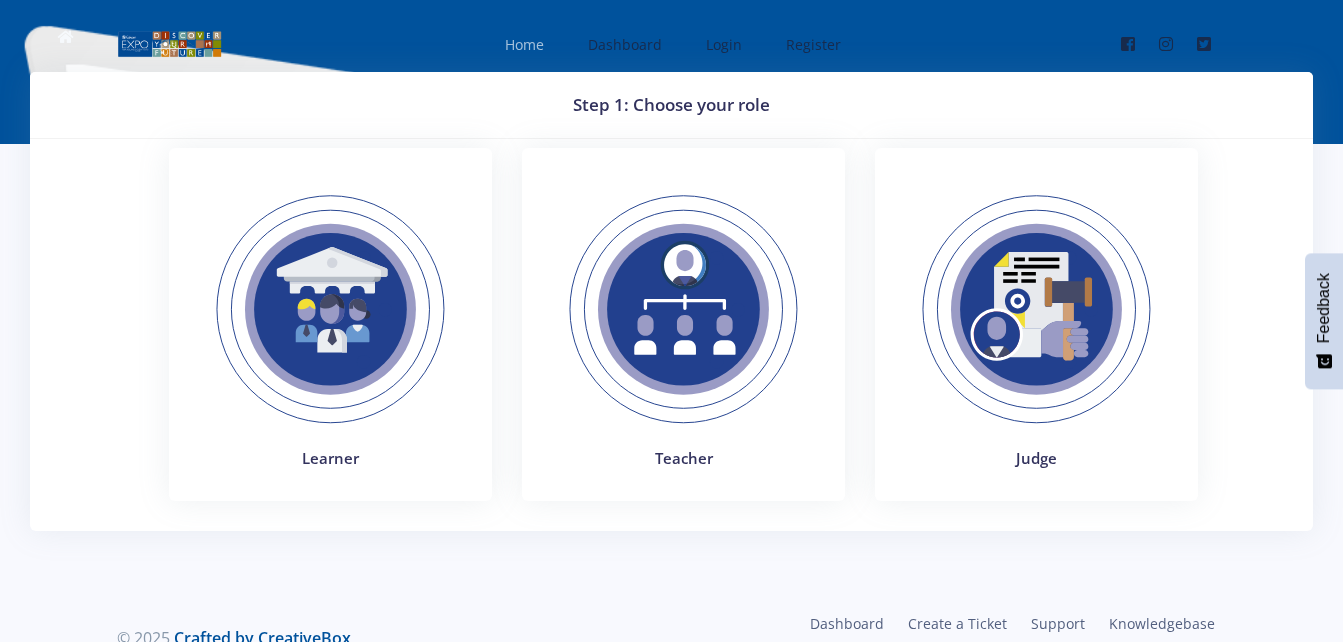 click on "Home" at bounding box center (524, 44) 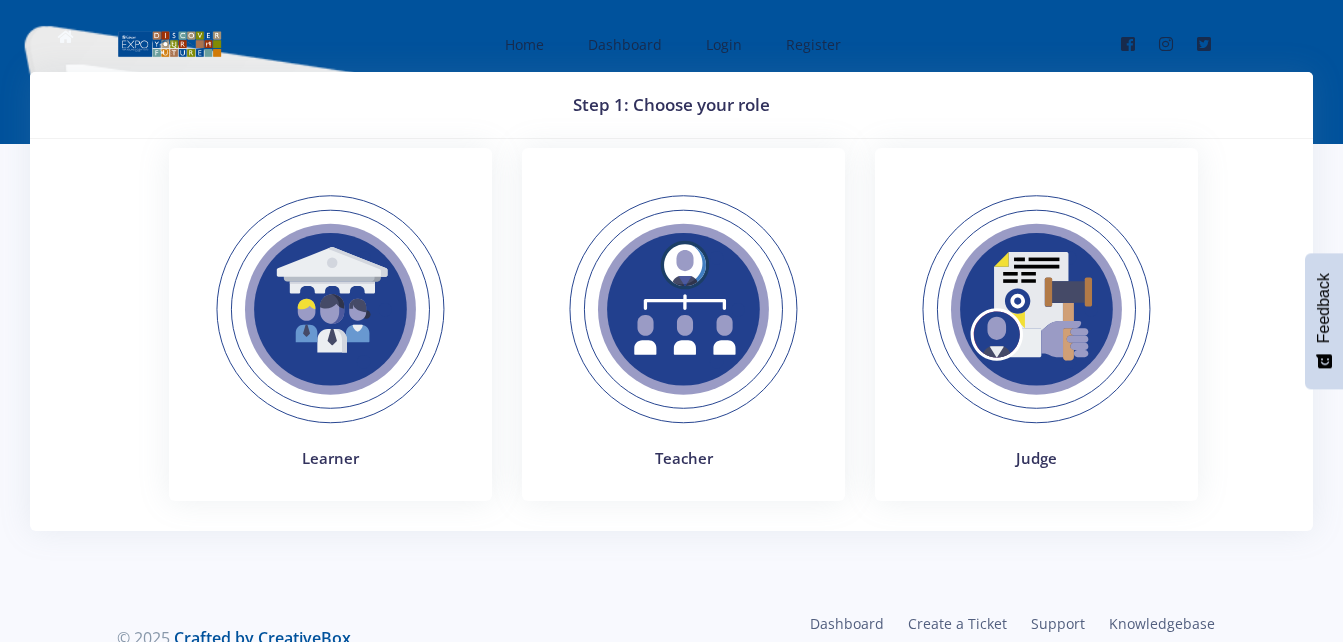 scroll, scrollTop: 0, scrollLeft: 0, axis: both 